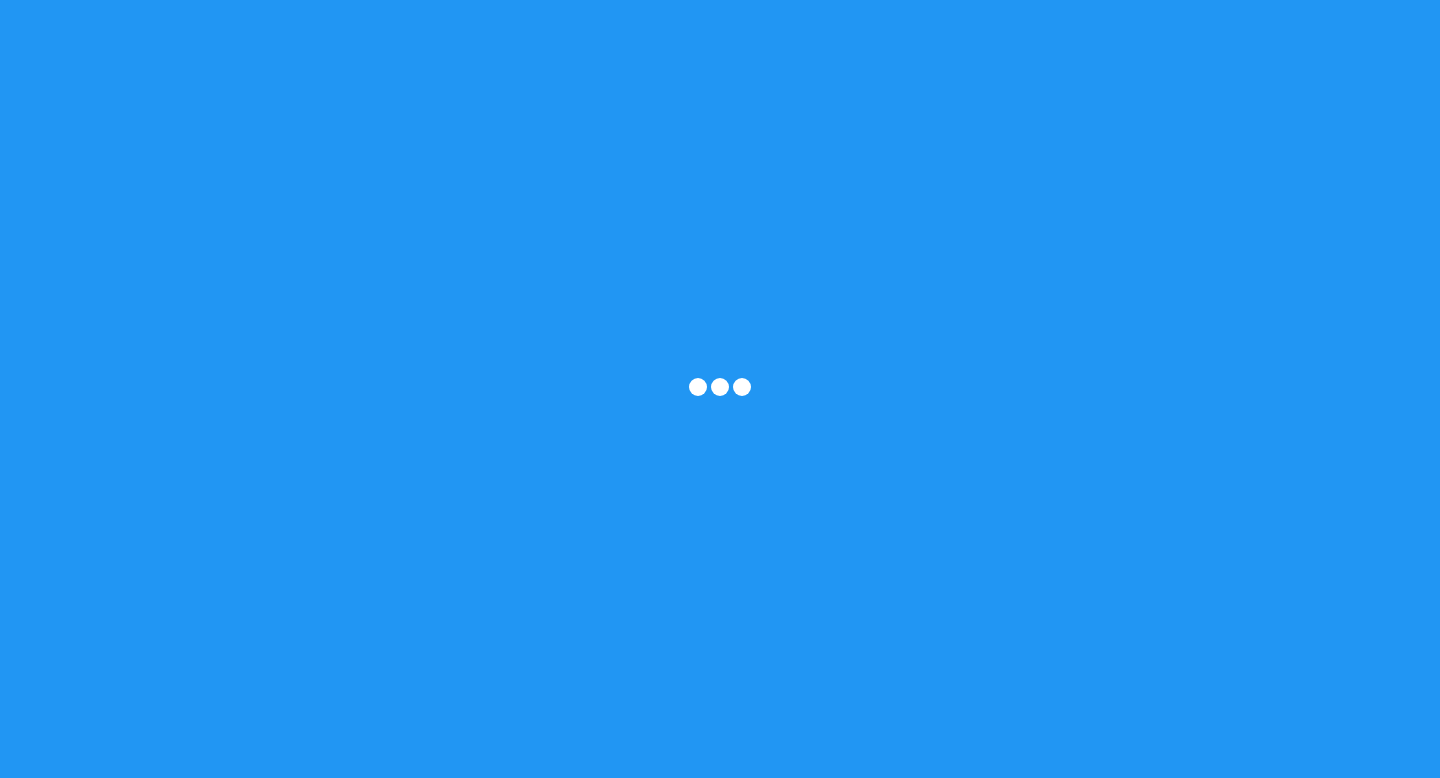 scroll, scrollTop: 0, scrollLeft: 0, axis: both 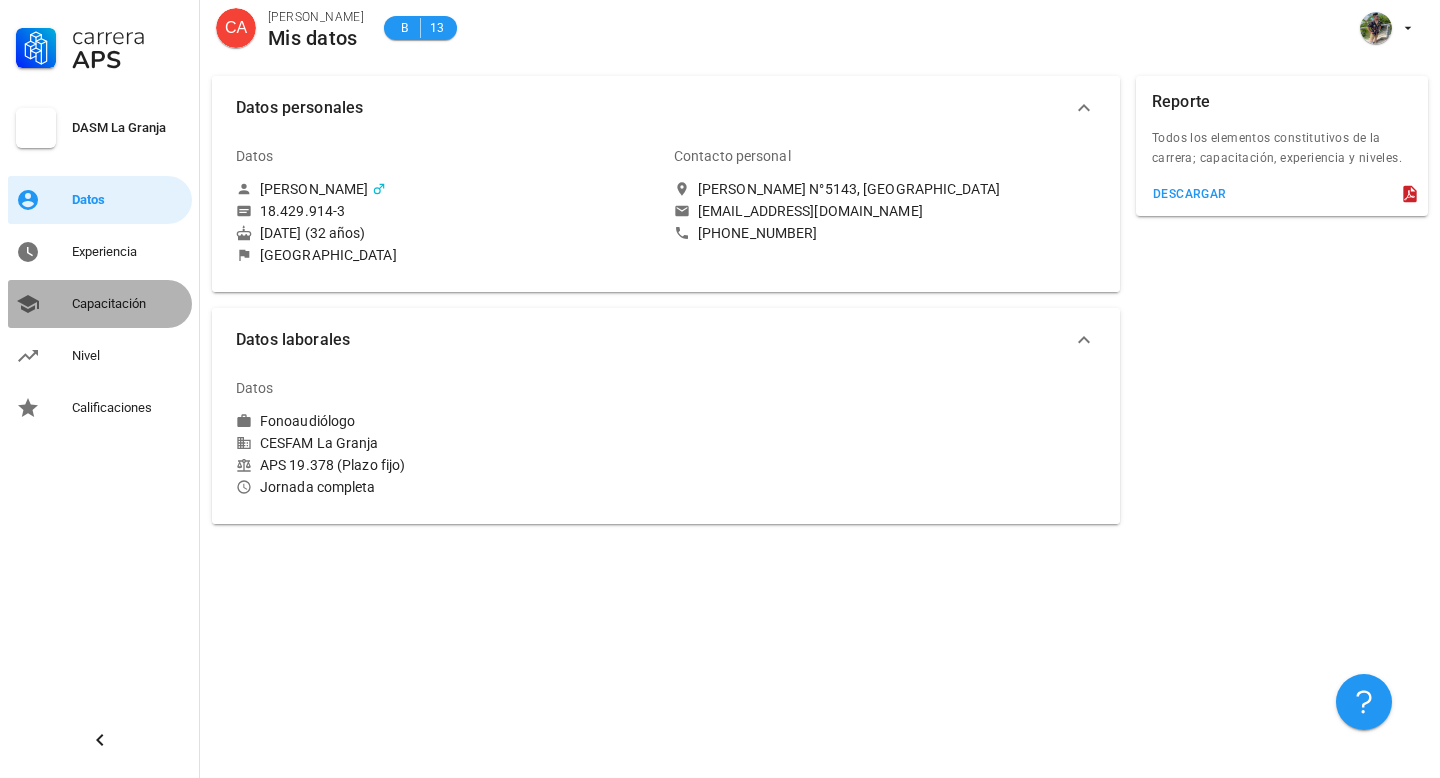 click on "Capacitación" at bounding box center [128, 304] 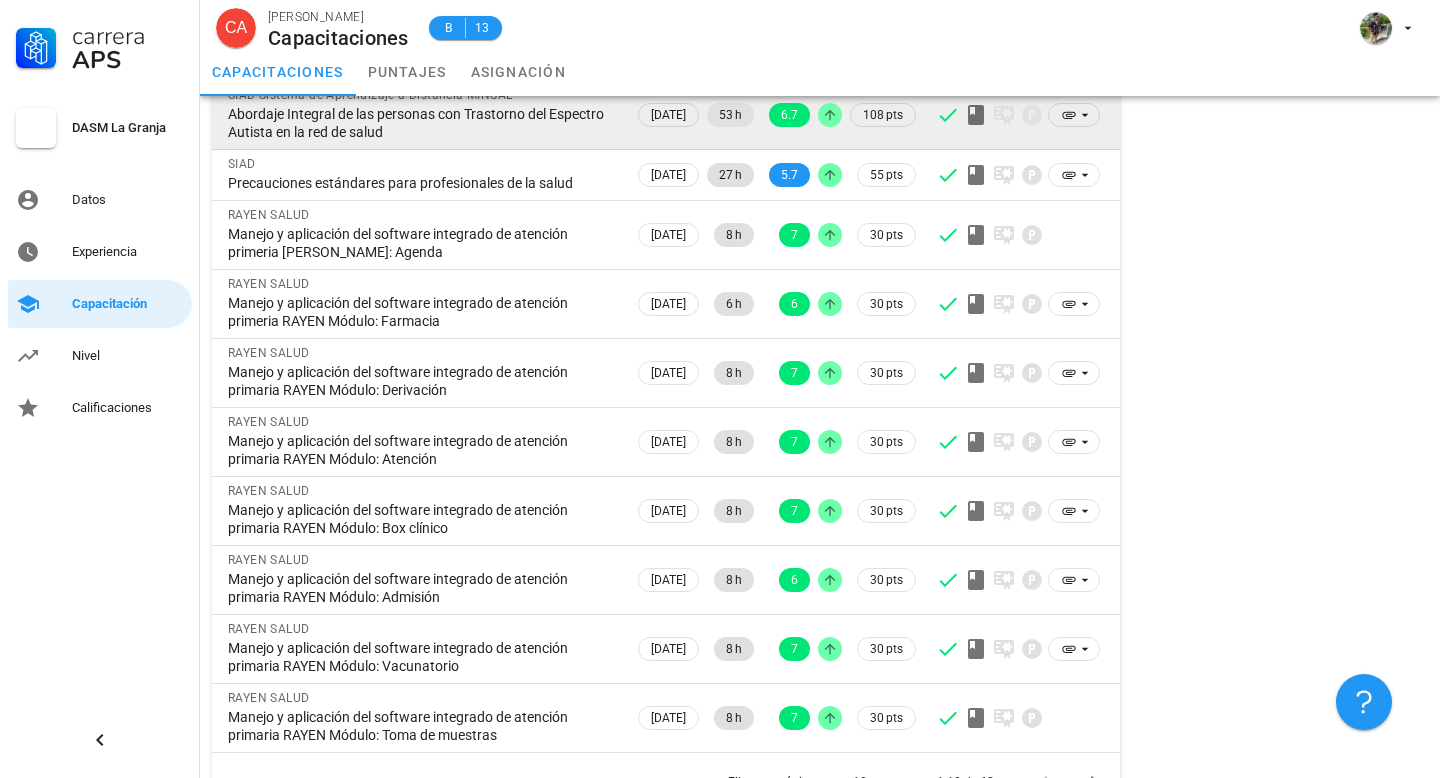 scroll, scrollTop: 252, scrollLeft: 0, axis: vertical 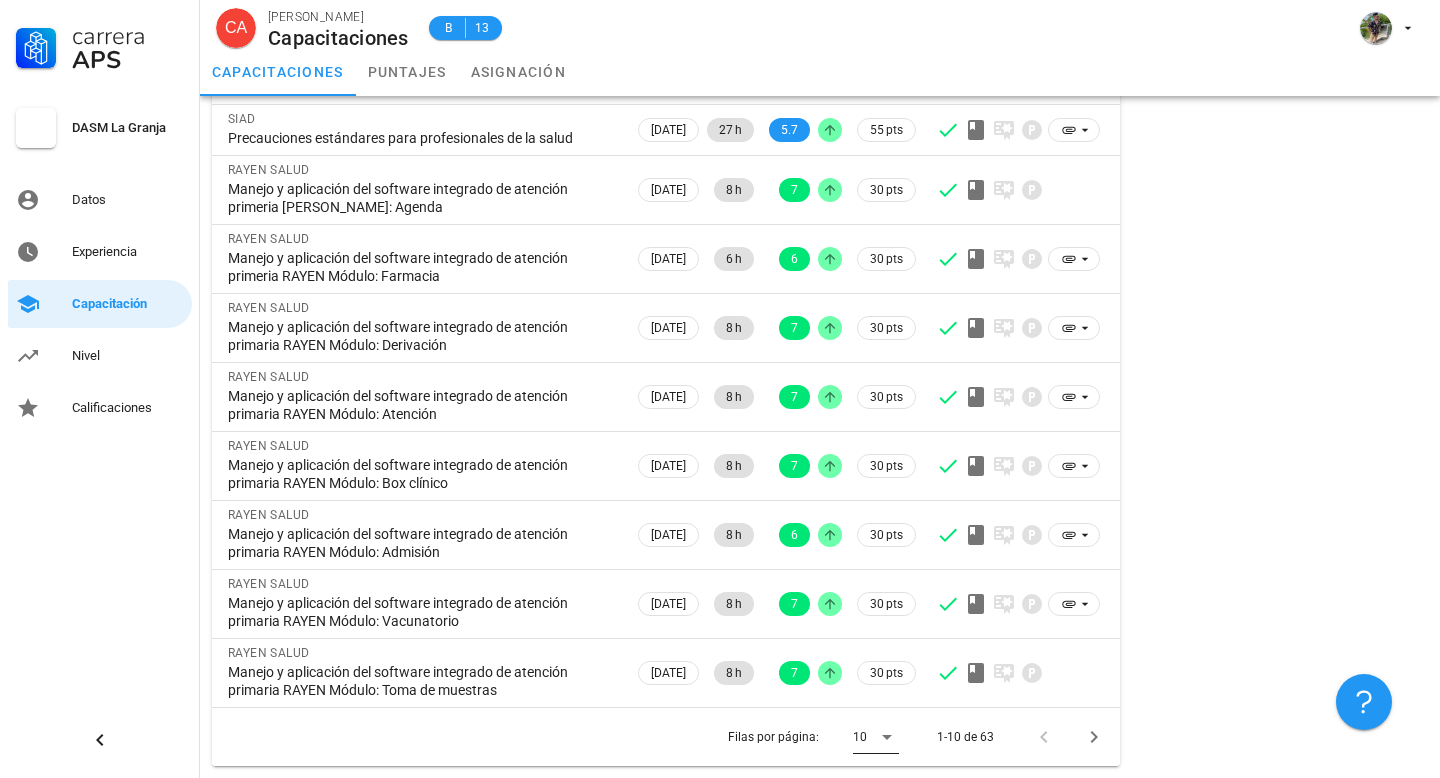 click on "10" at bounding box center [876, 737] 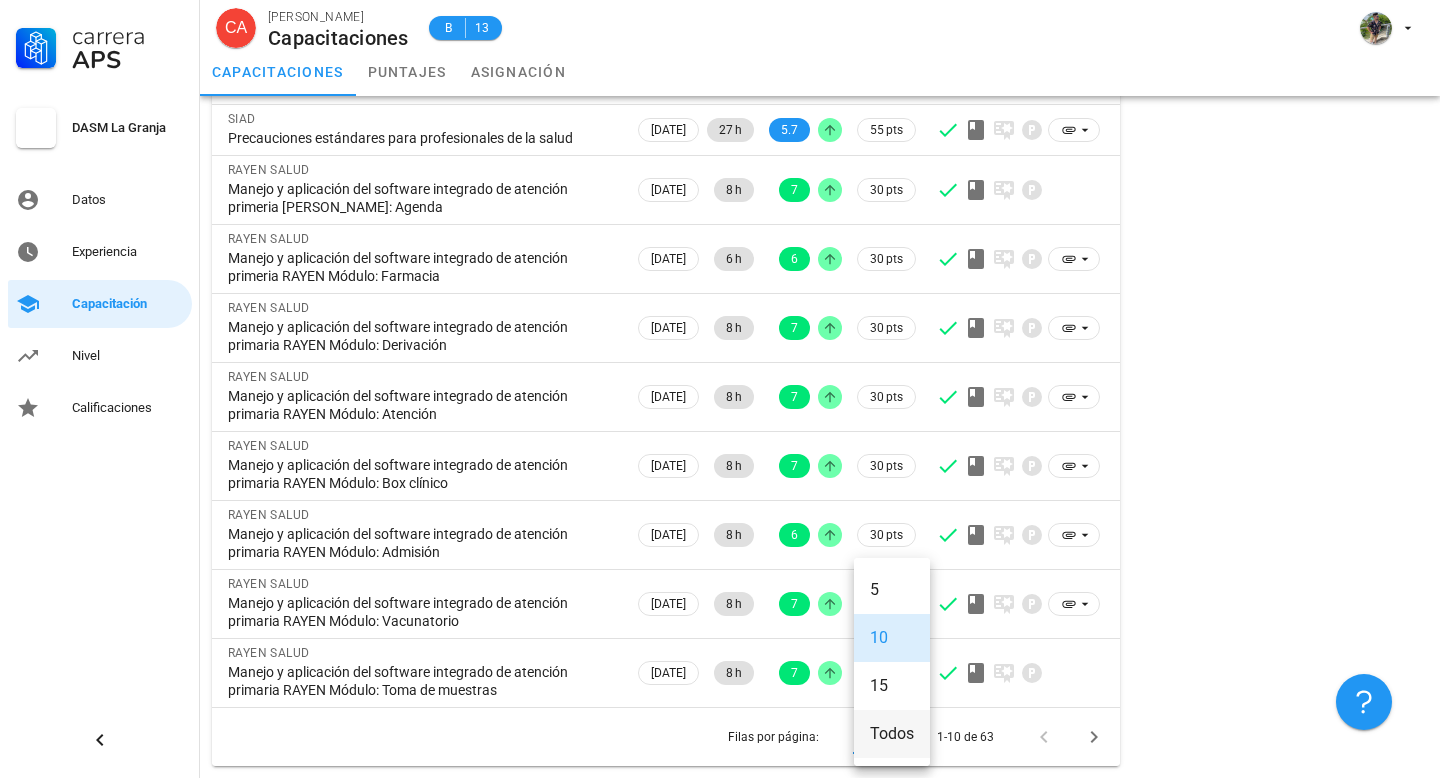 click on "Todos" at bounding box center (892, 733) 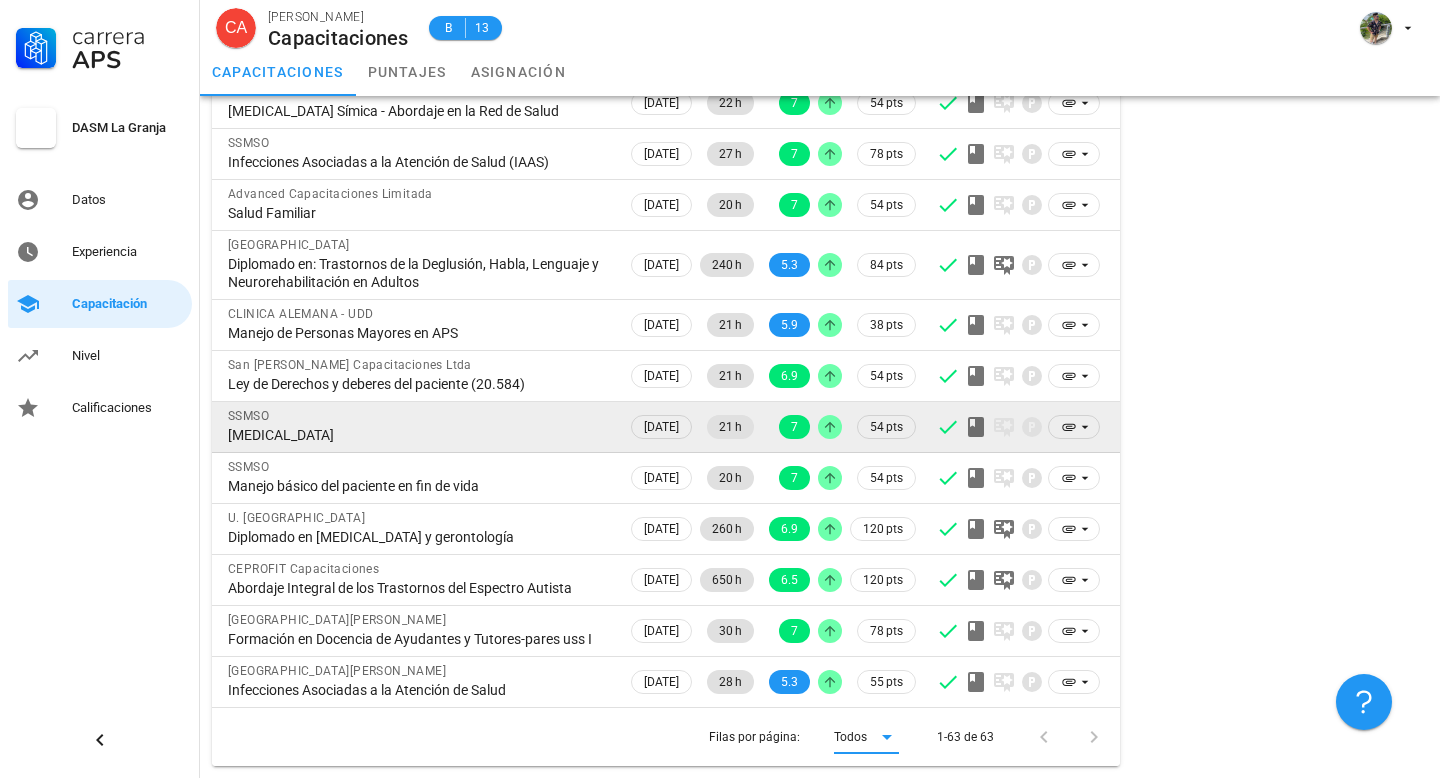 scroll, scrollTop: 3553, scrollLeft: 0, axis: vertical 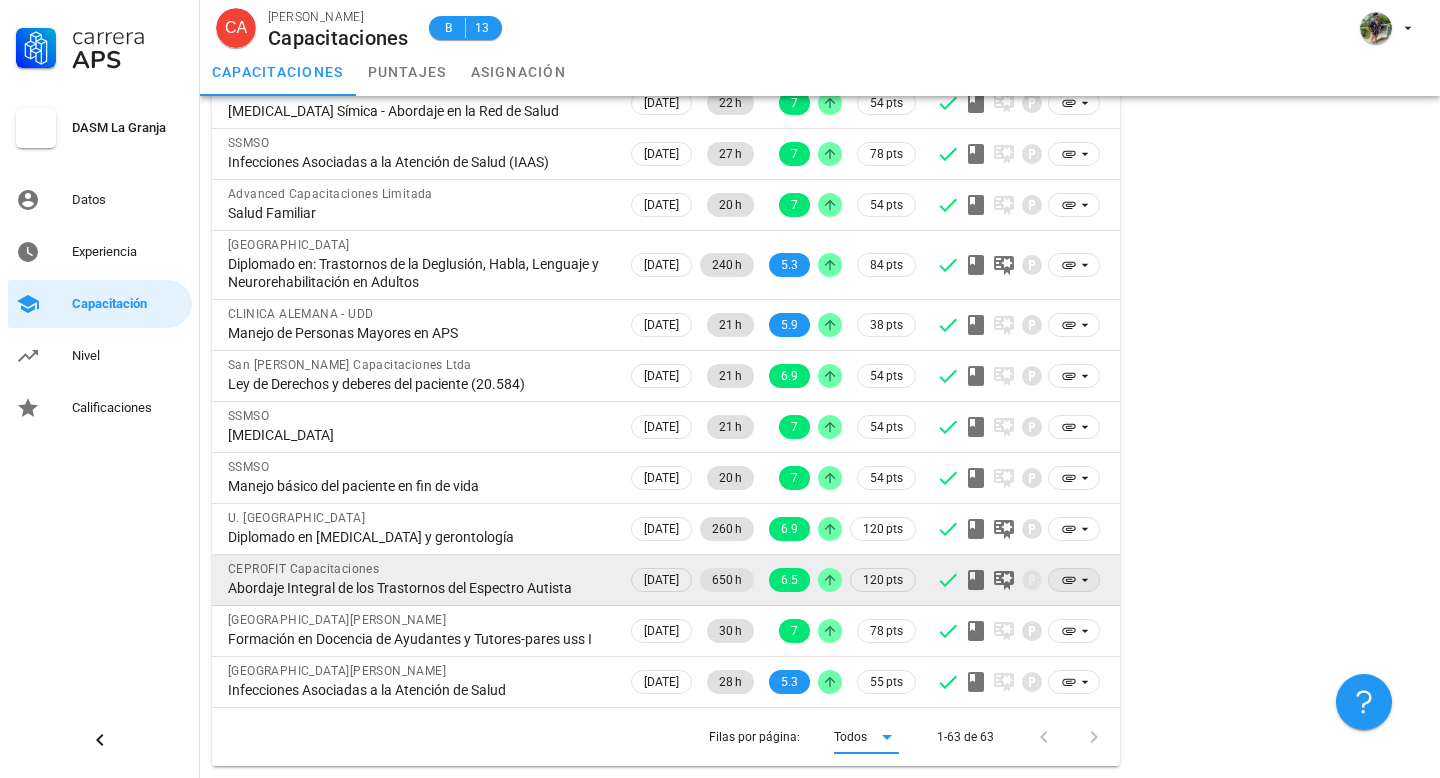 click 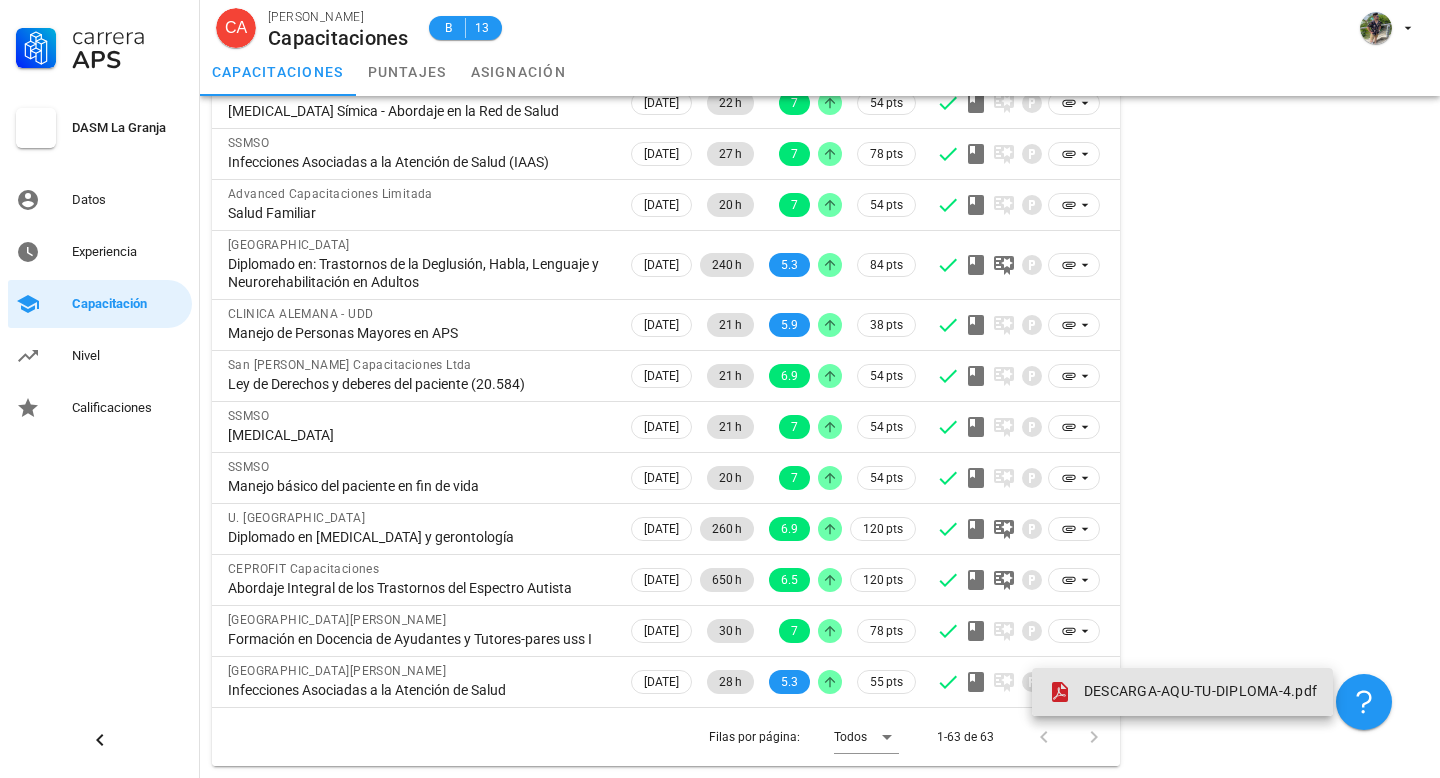 click on "DESCARGA-AQU-TU-DIPLOMA-4.pdf" at bounding box center [1200, 691] 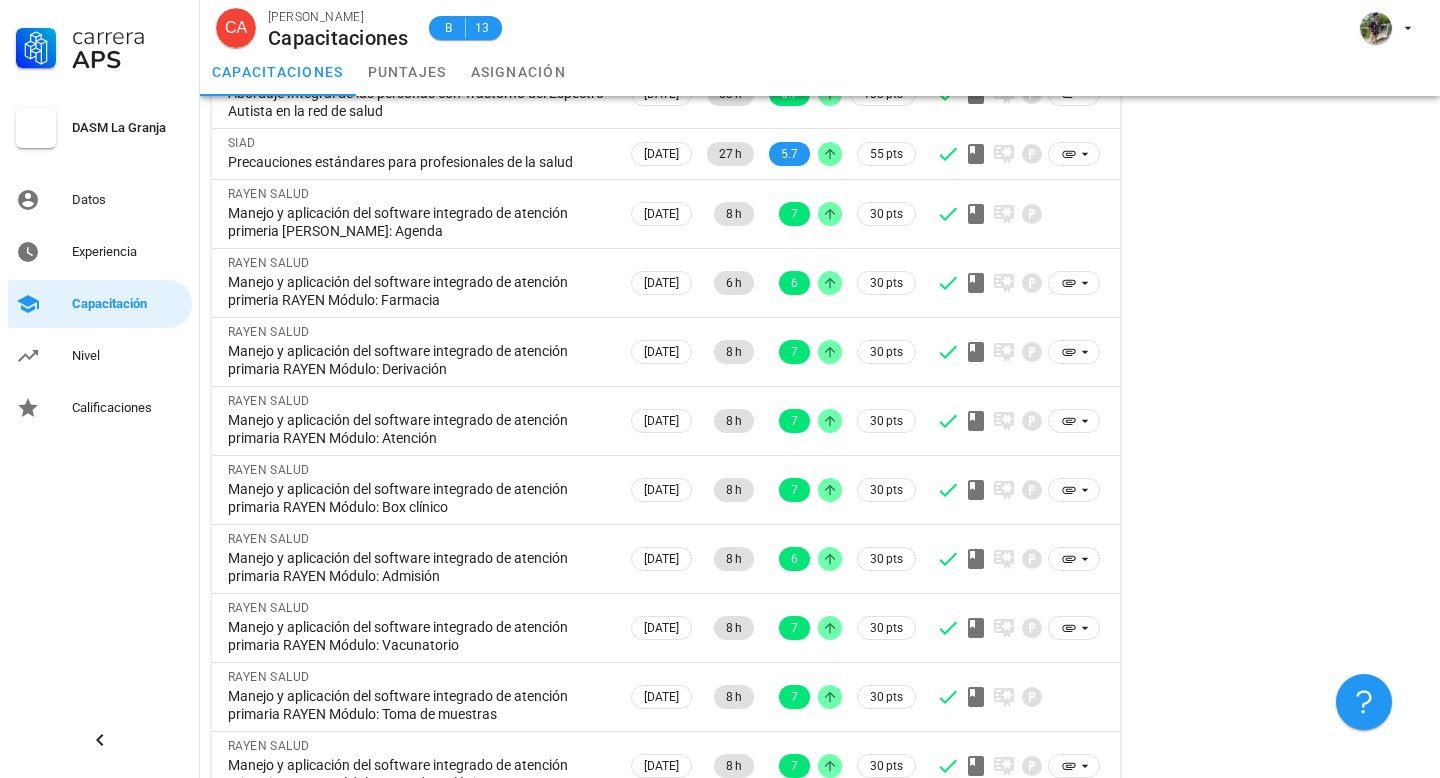 scroll, scrollTop: 0, scrollLeft: 0, axis: both 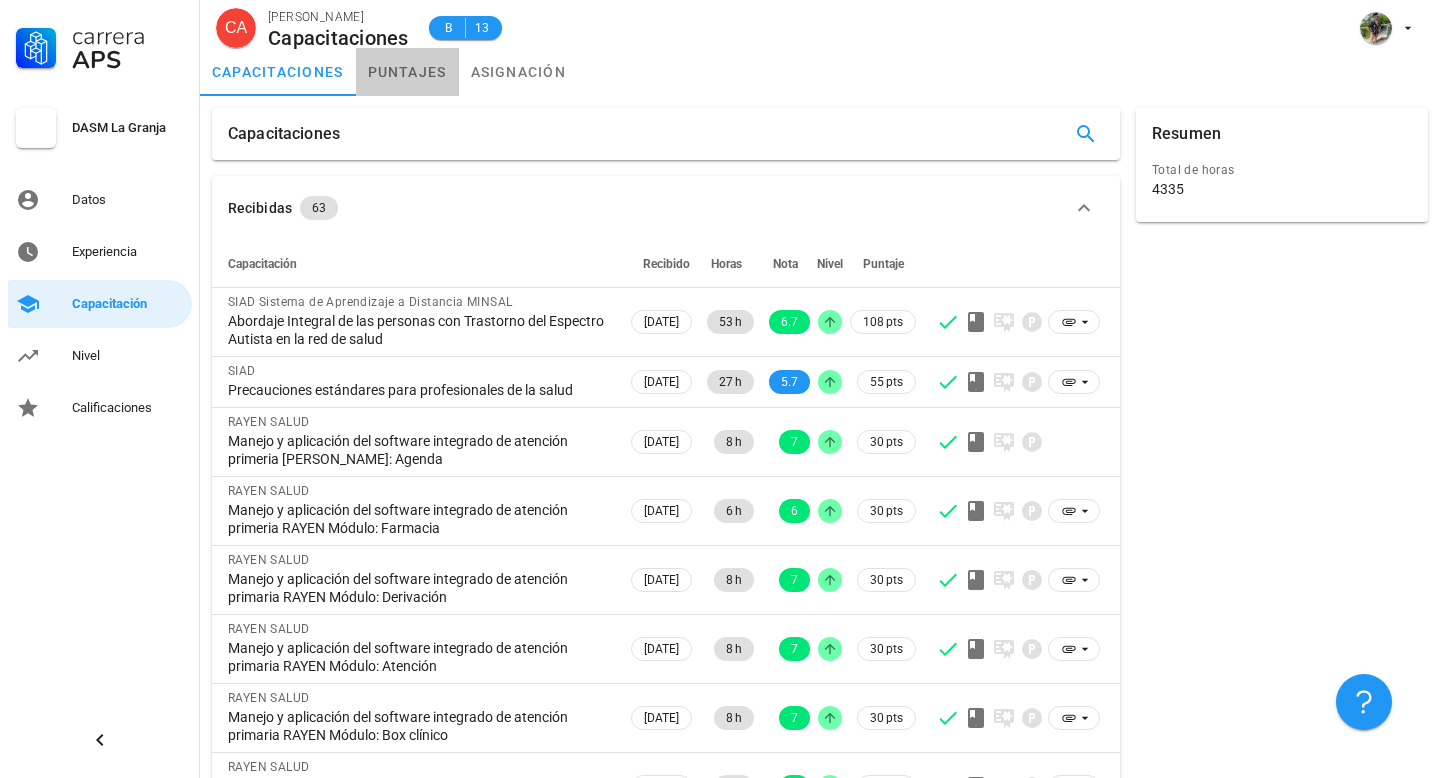 click on "puntajes" at bounding box center [407, 72] 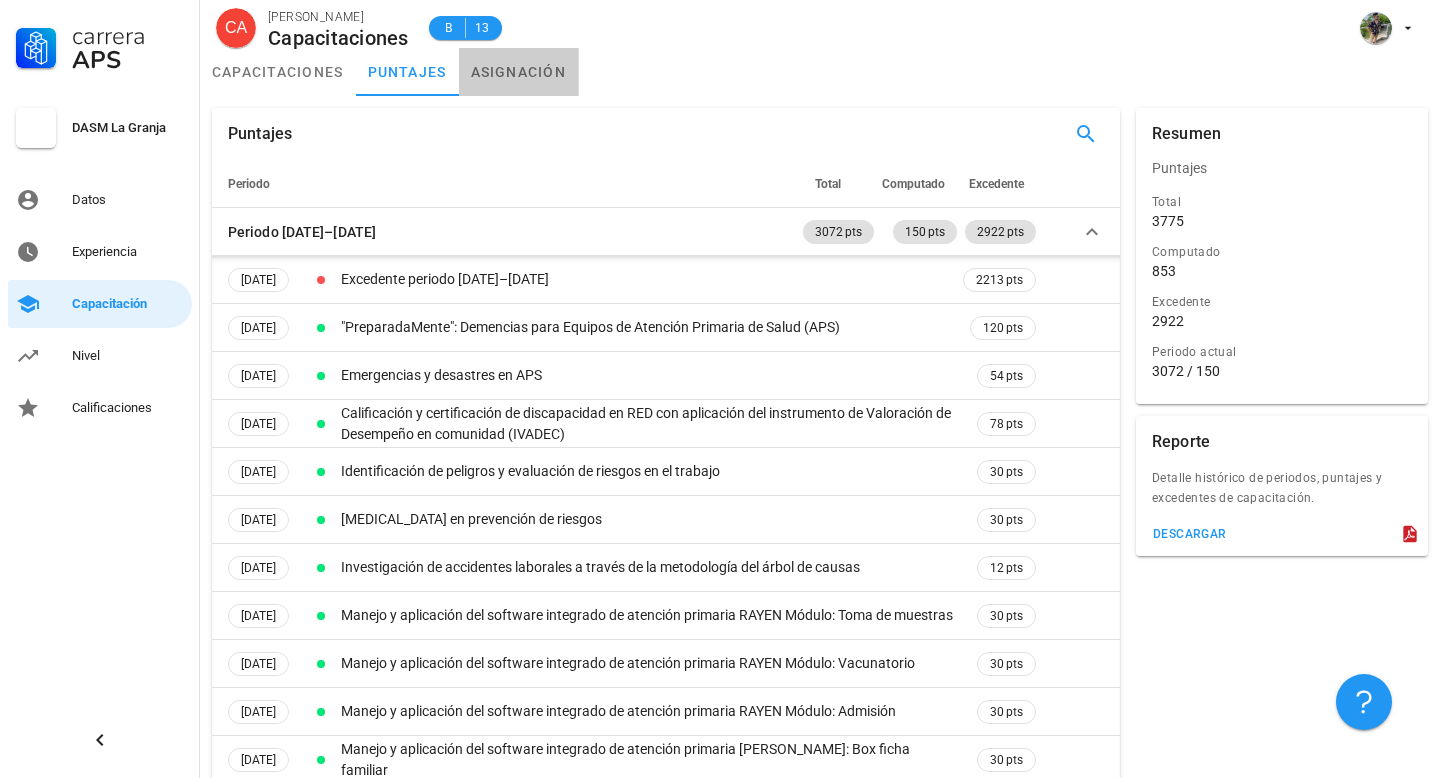 click on "asignación" at bounding box center (519, 72) 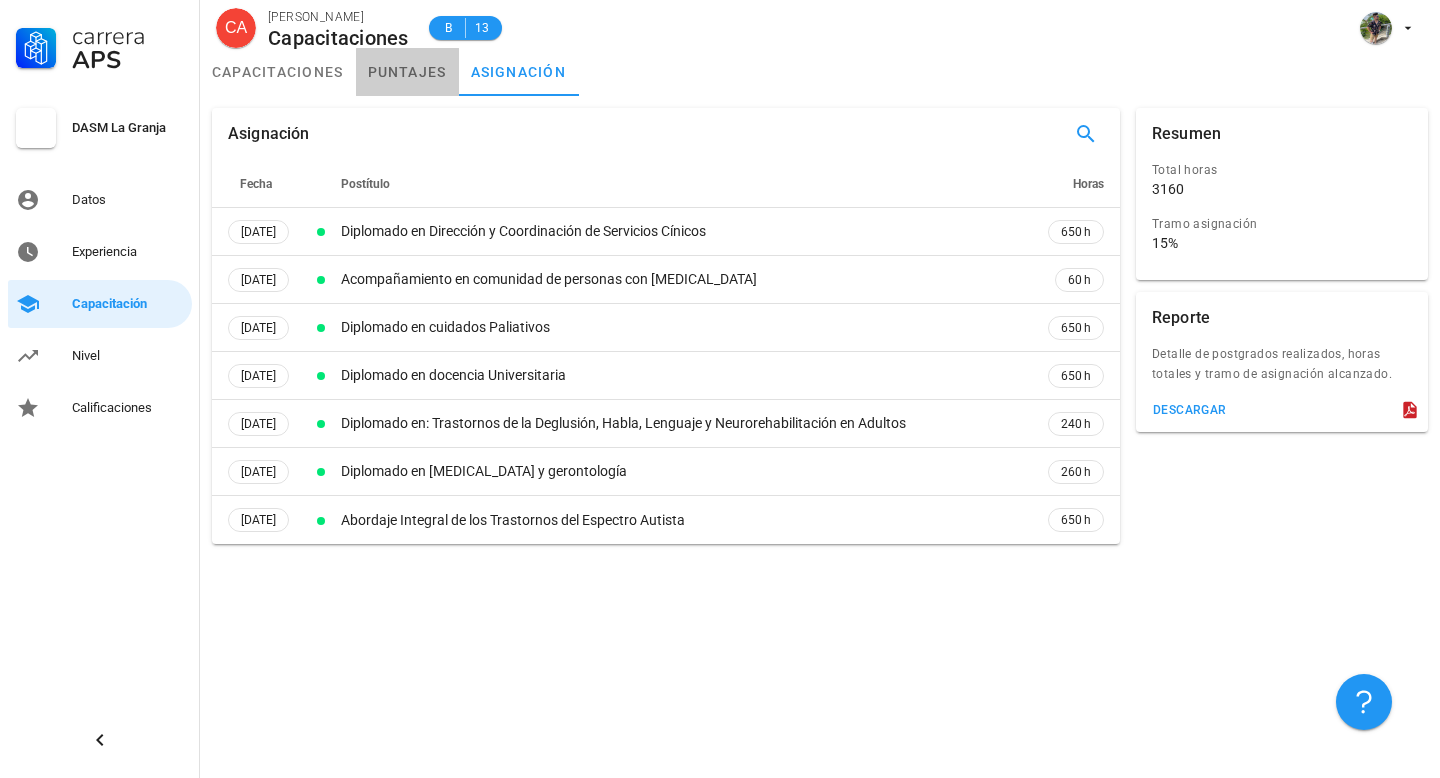 click on "puntajes" at bounding box center (407, 72) 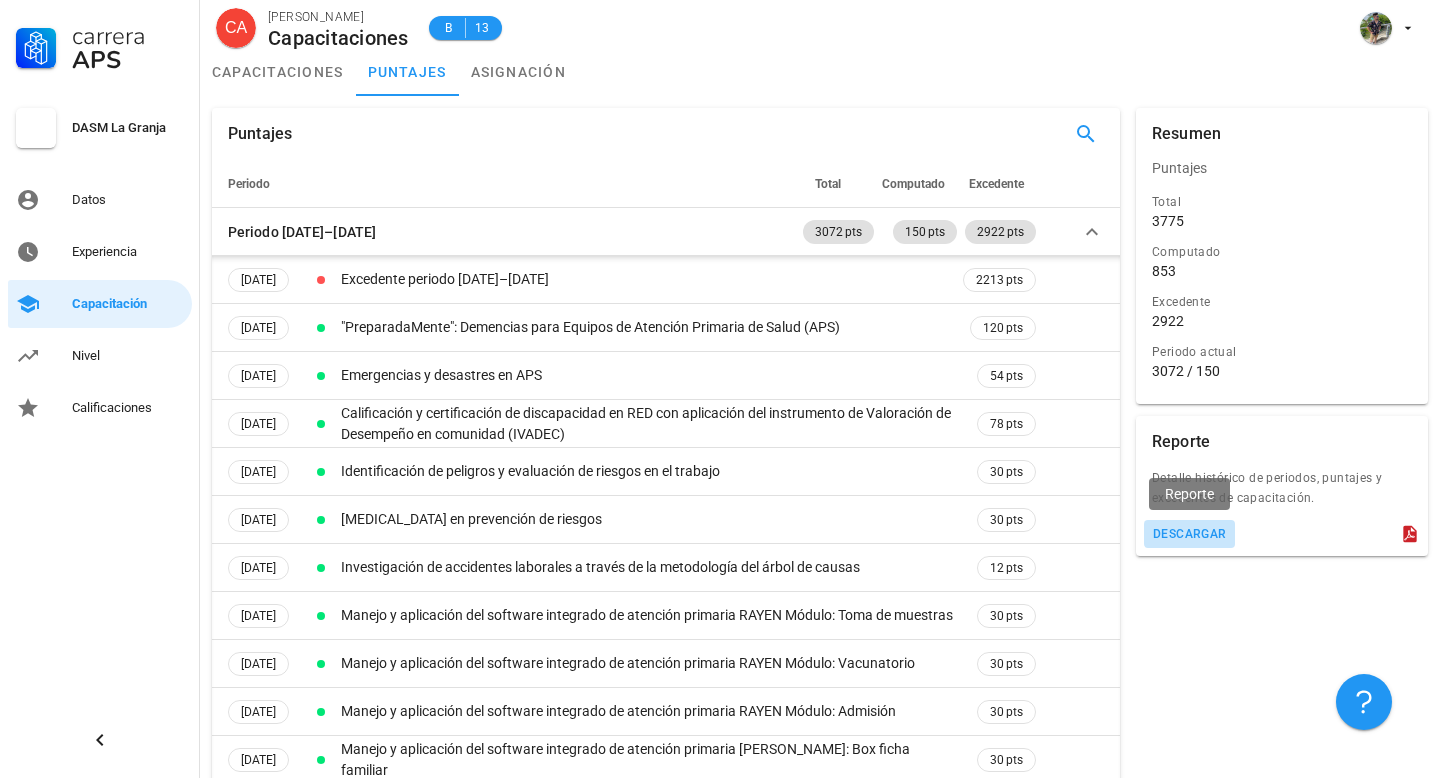 click on "descargar" at bounding box center (1189, 534) 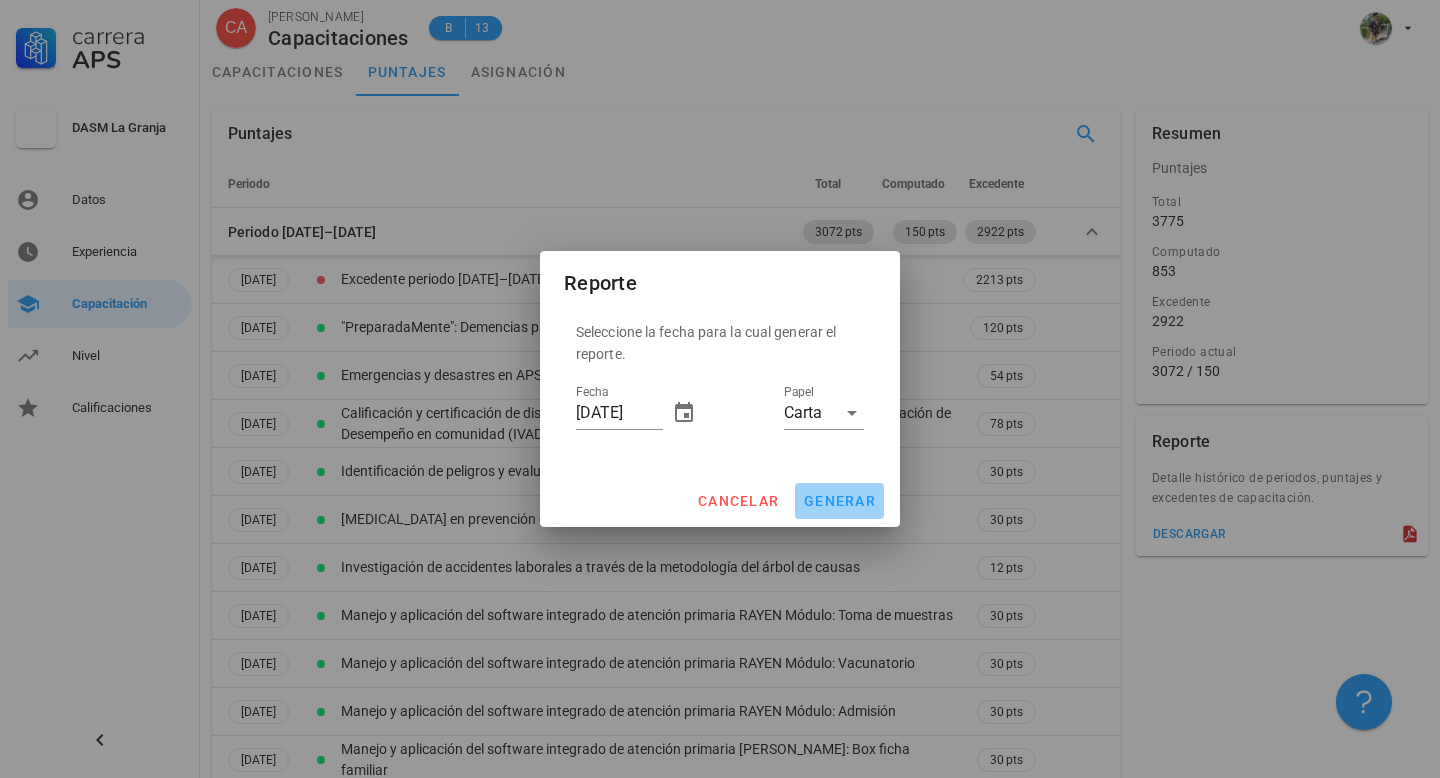 click on "generar" at bounding box center (839, 501) 